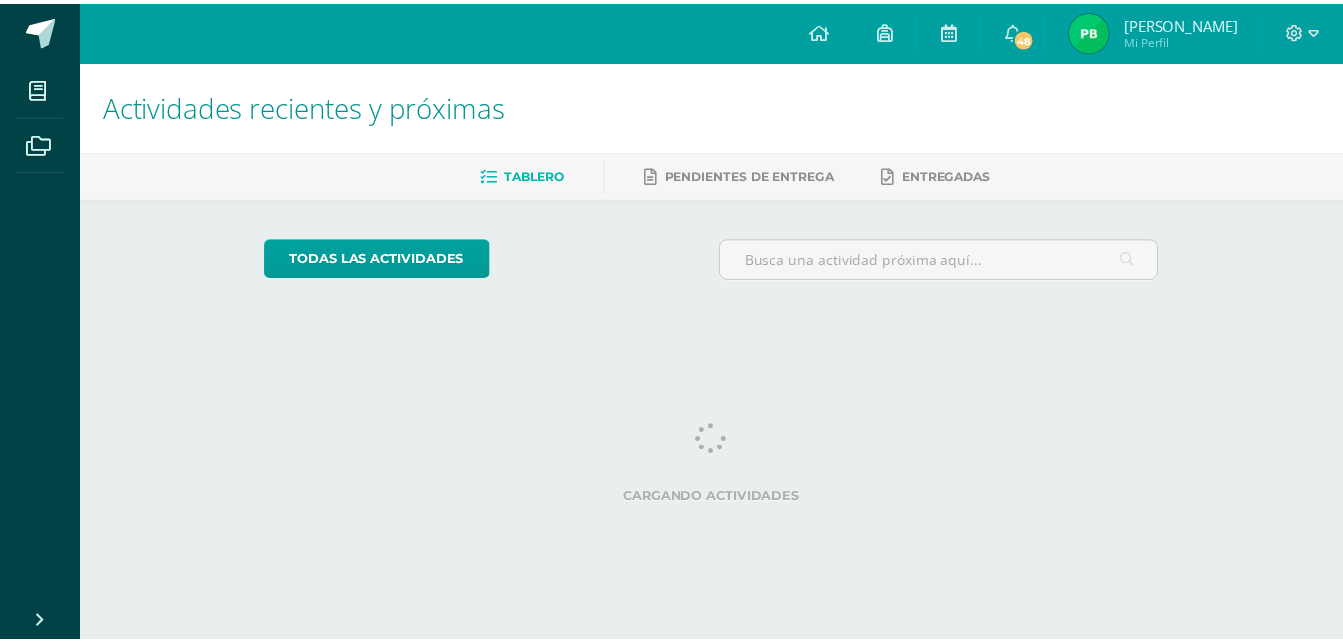 scroll, scrollTop: 0, scrollLeft: 0, axis: both 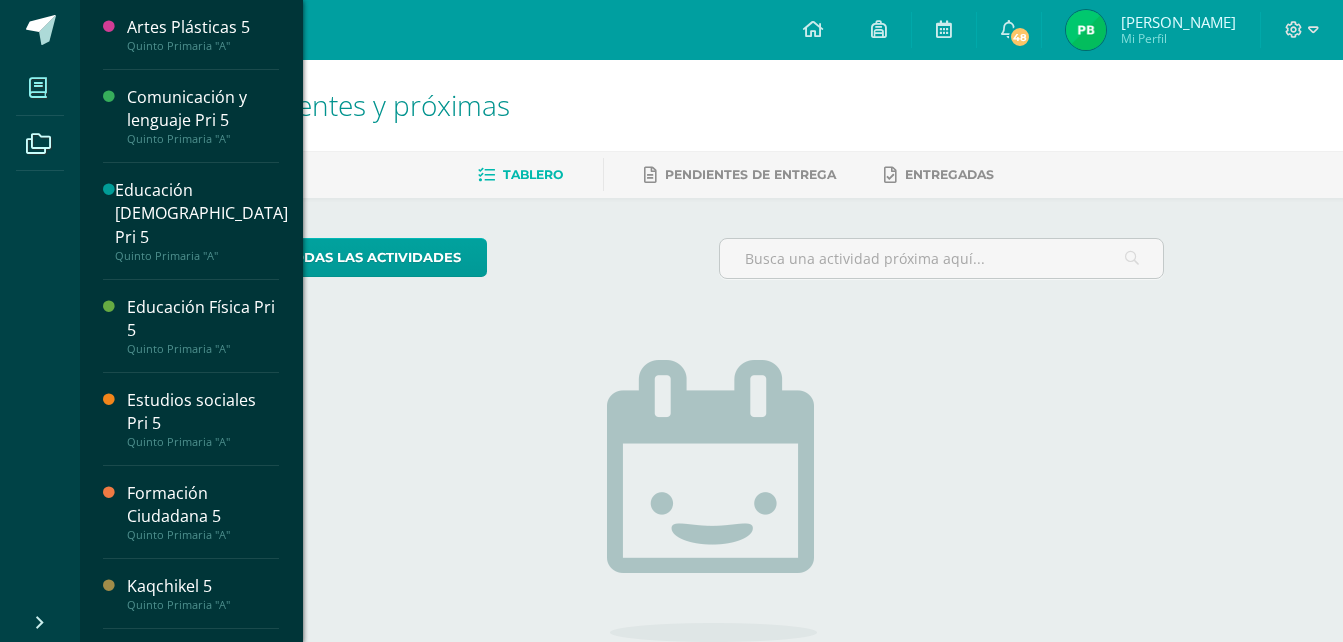 click at bounding box center (38, 88) 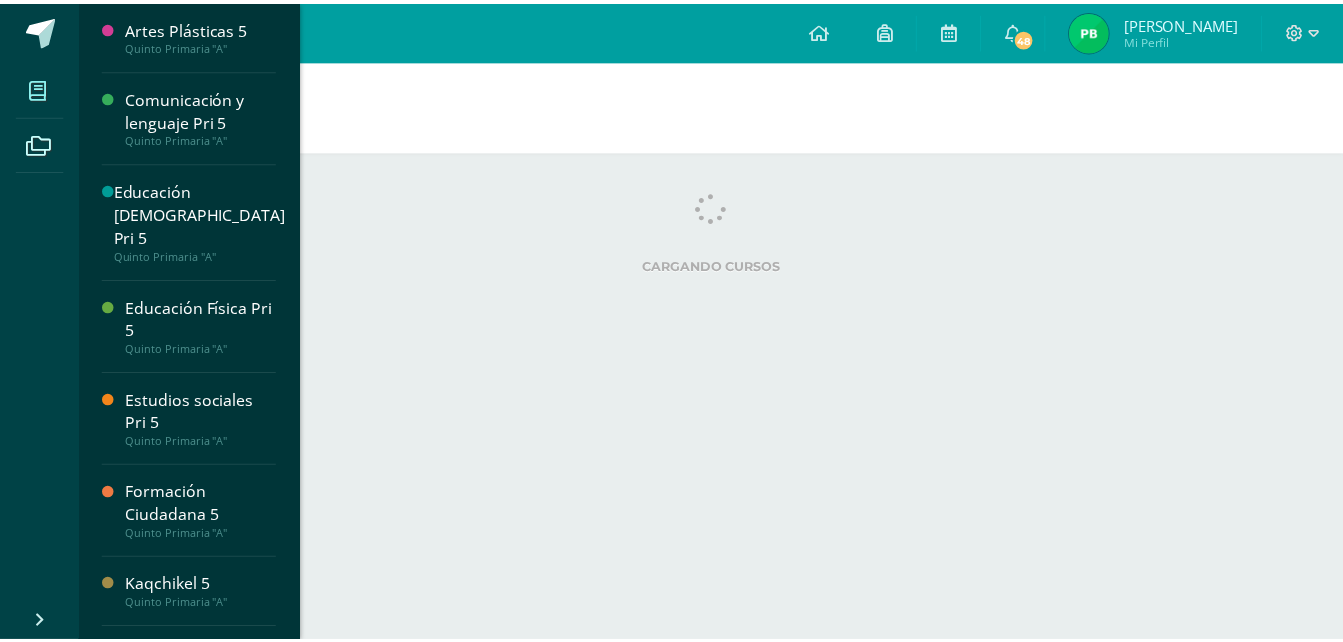 scroll, scrollTop: 0, scrollLeft: 0, axis: both 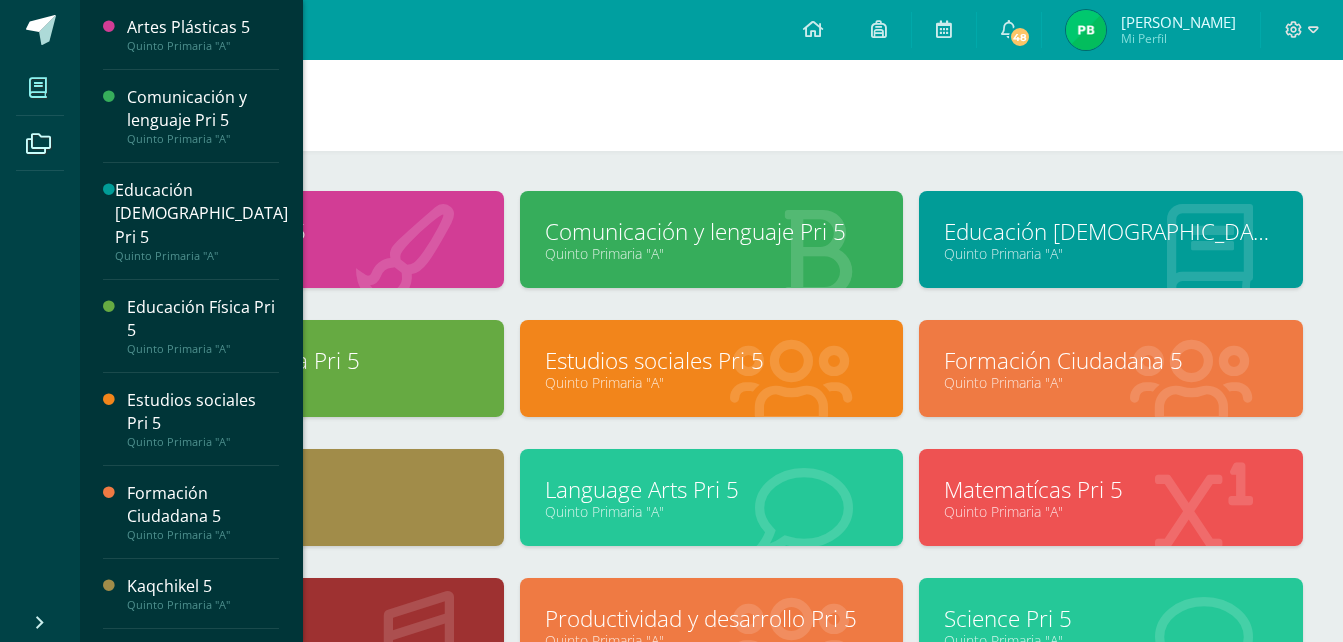 click on "Quinto Primaria "A"" at bounding box center (1111, 511) 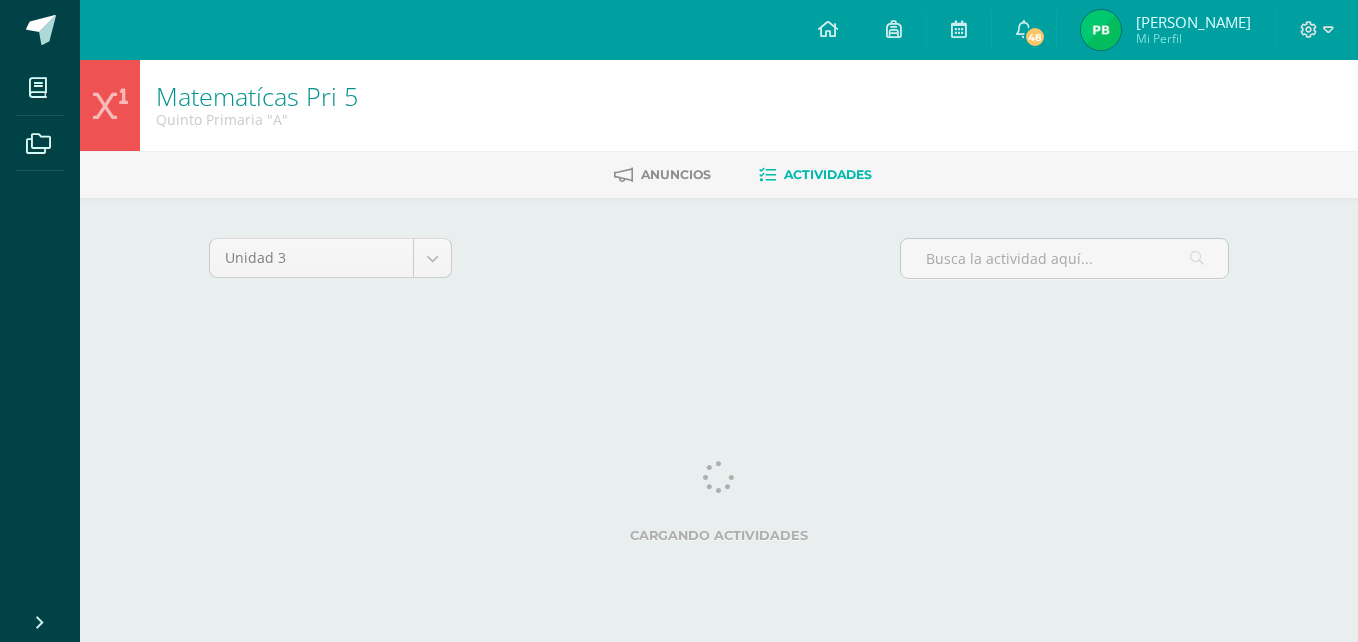 scroll, scrollTop: 0, scrollLeft: 0, axis: both 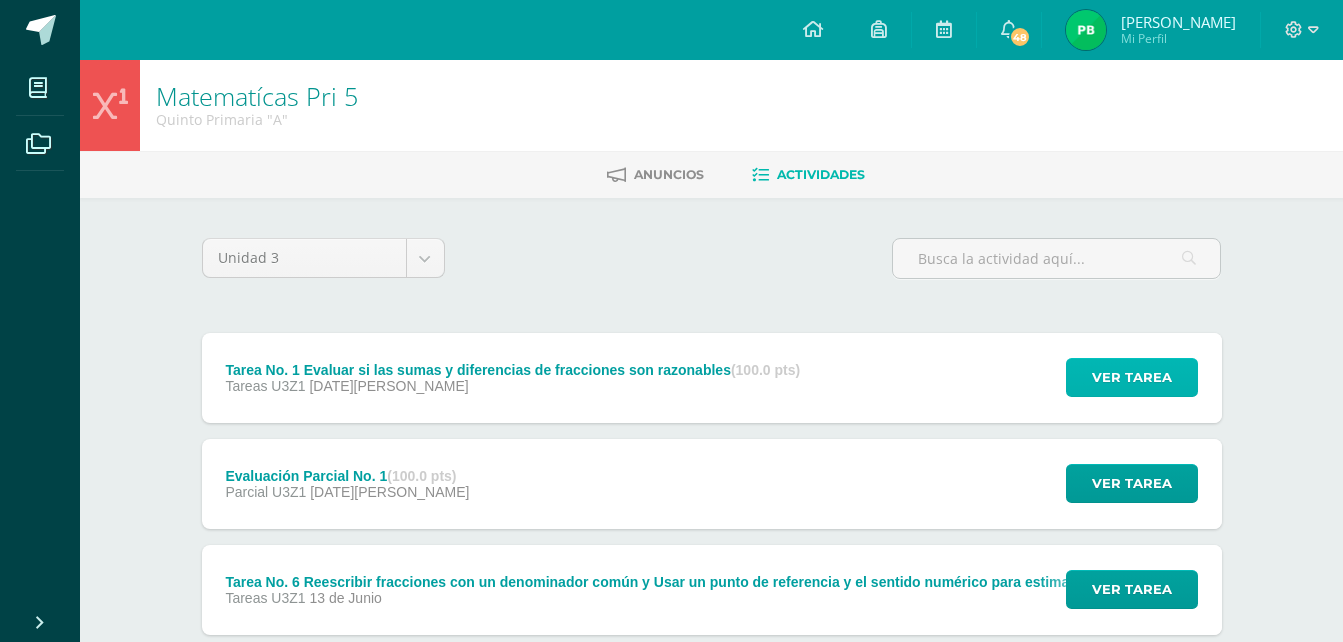 click on "Ver tarea" at bounding box center (1132, 377) 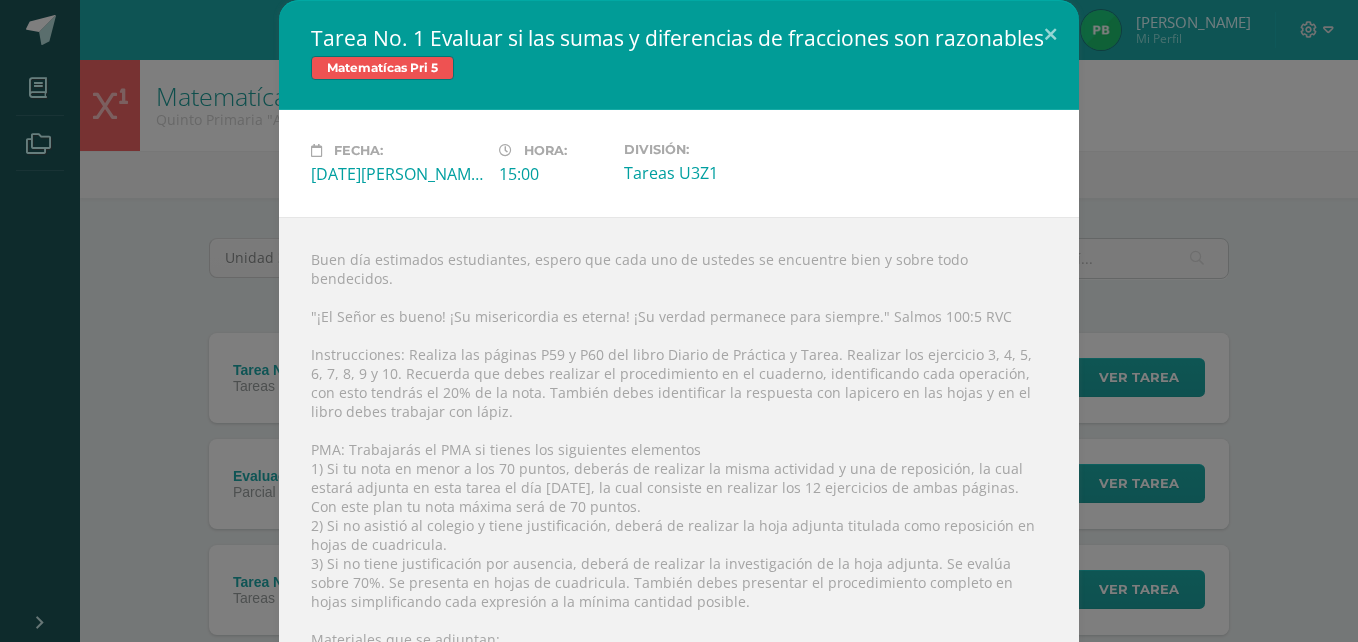 drag, startPoint x: 1339, startPoint y: 171, endPoint x: 1357, endPoint y: 343, distance: 172.9393 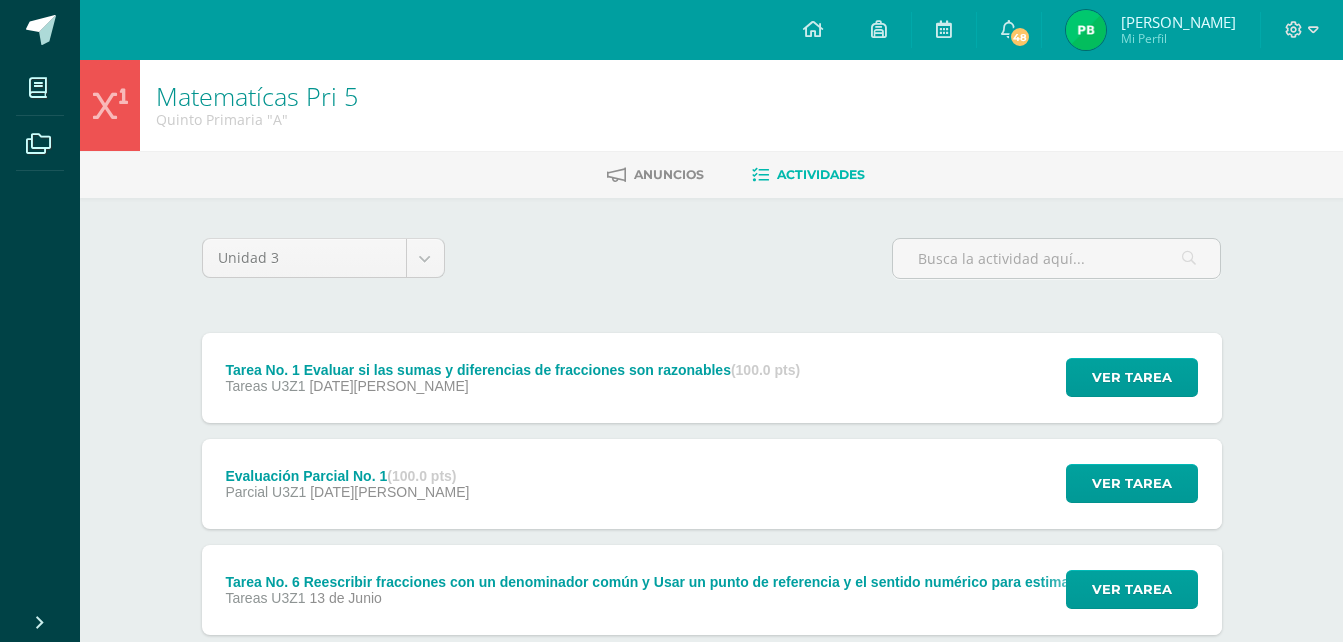click on "Ver tarea" at bounding box center (1129, 378) 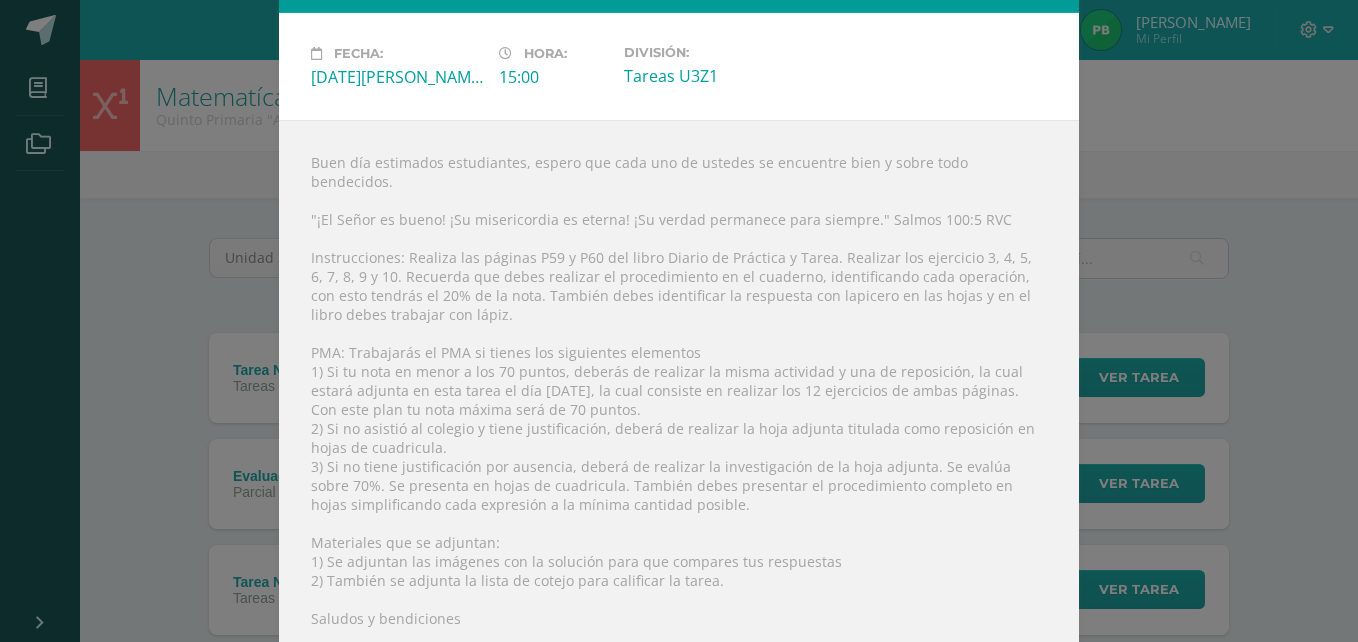 scroll, scrollTop: 152, scrollLeft: 0, axis: vertical 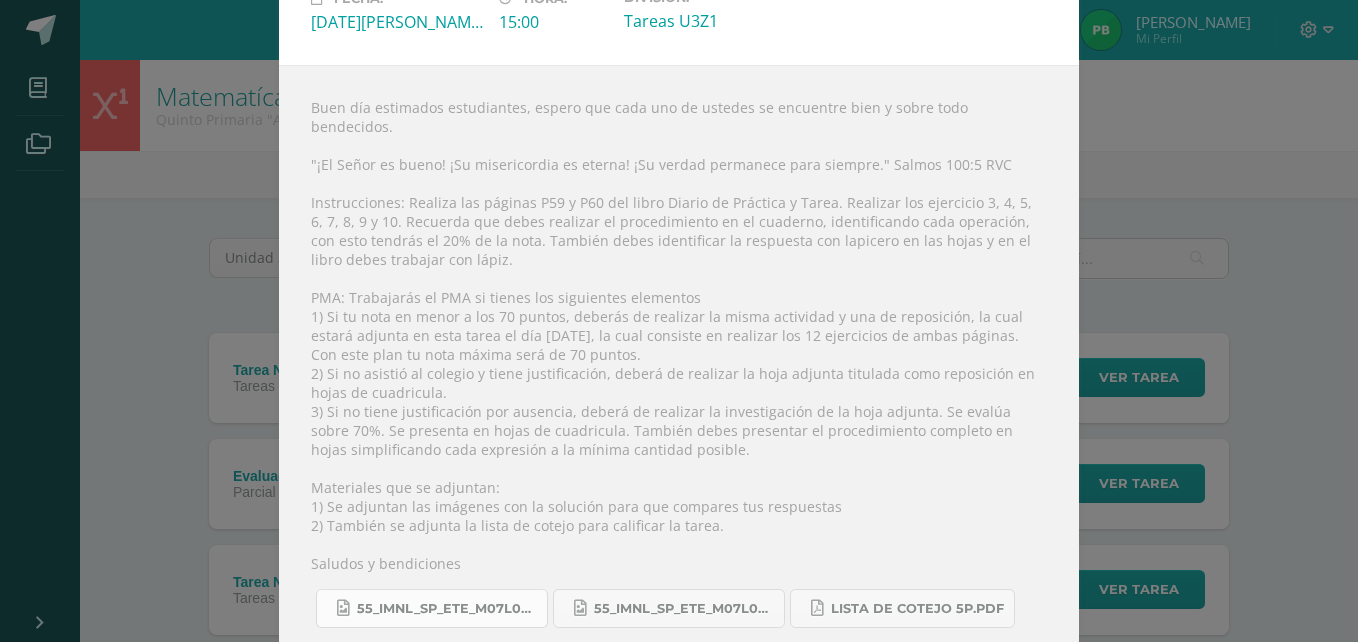 click on "55_imnl_sp_ete_m07l02_10_crop_1.png" at bounding box center (447, 609) 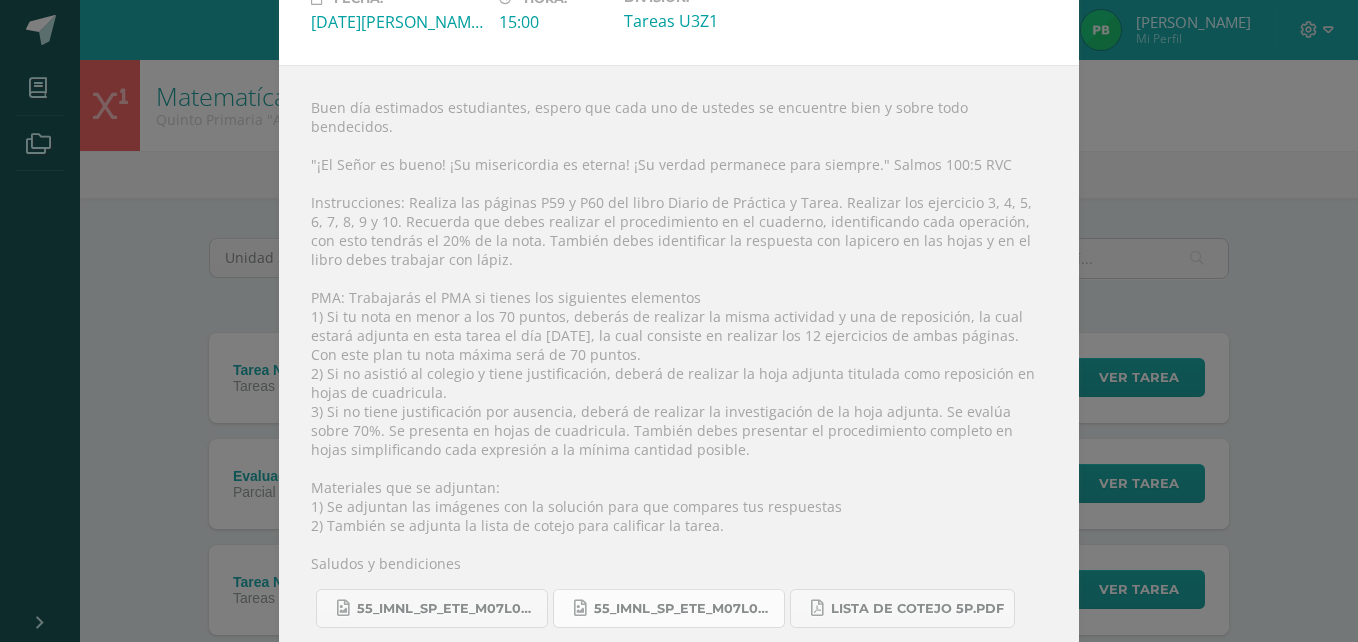 click on "55_imnl_sp_ete_m07l02_9_crop_1.png" at bounding box center [684, 609] 